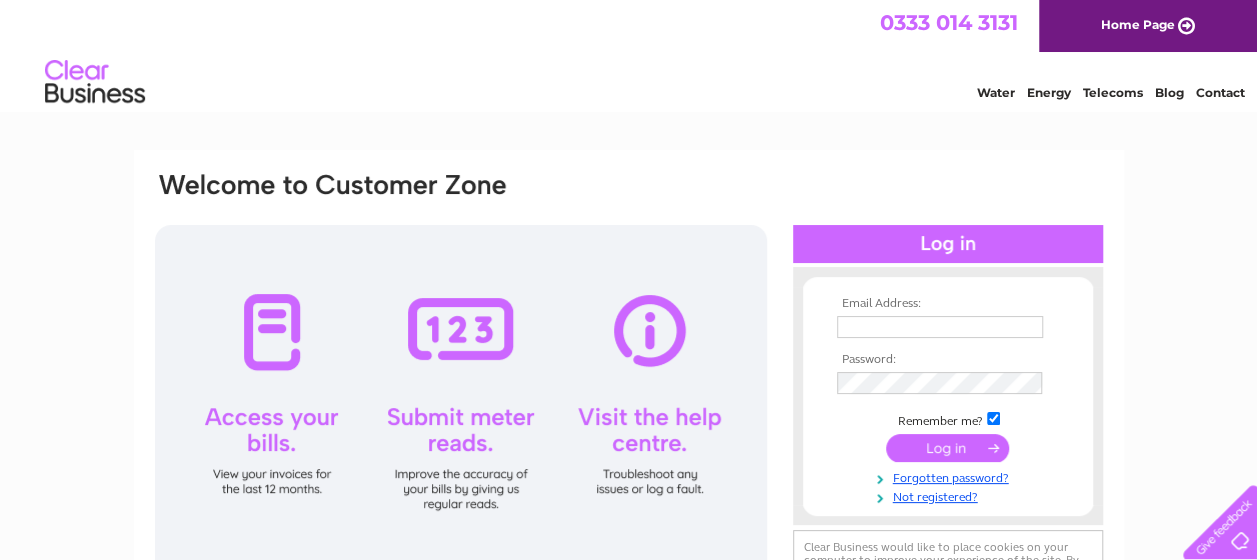 scroll, scrollTop: 0, scrollLeft: 0, axis: both 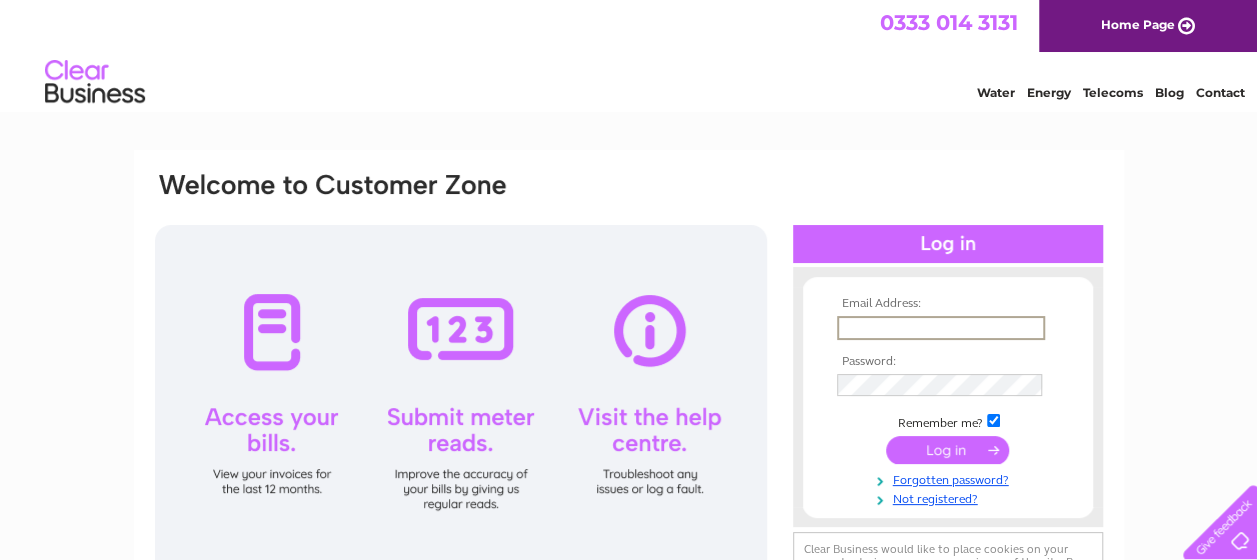 click at bounding box center [941, 328] 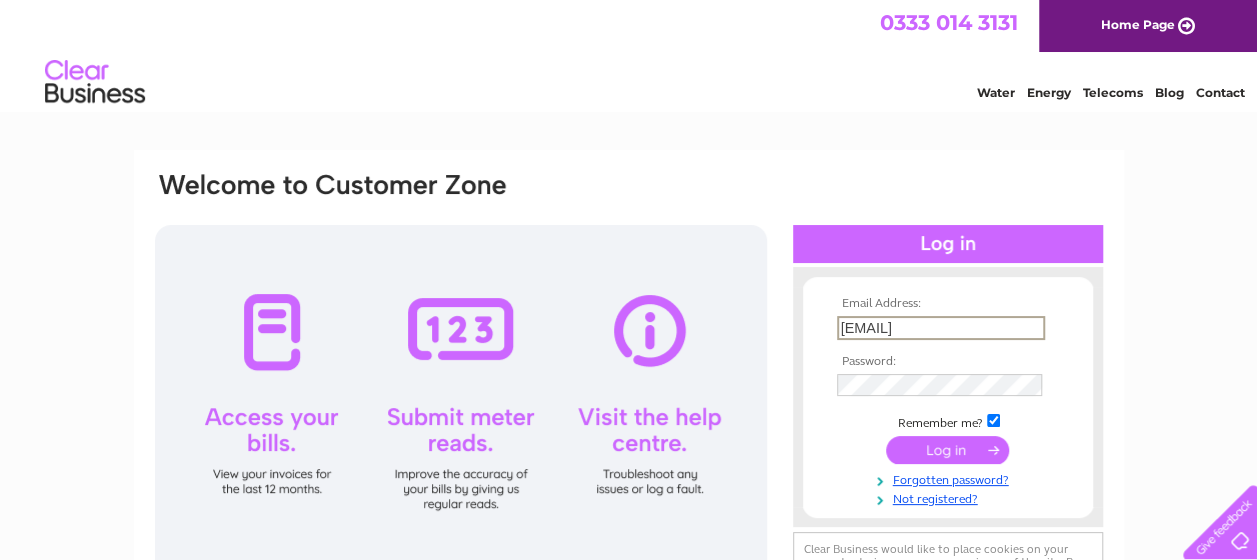 type on "accountspayable2@beis.com" 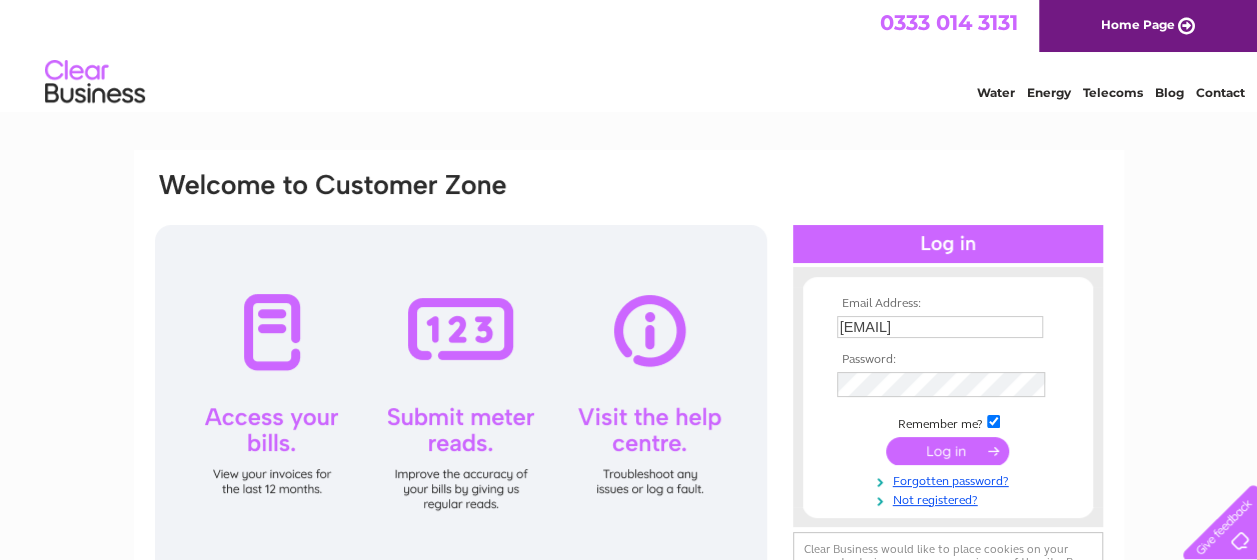 click at bounding box center [947, 451] 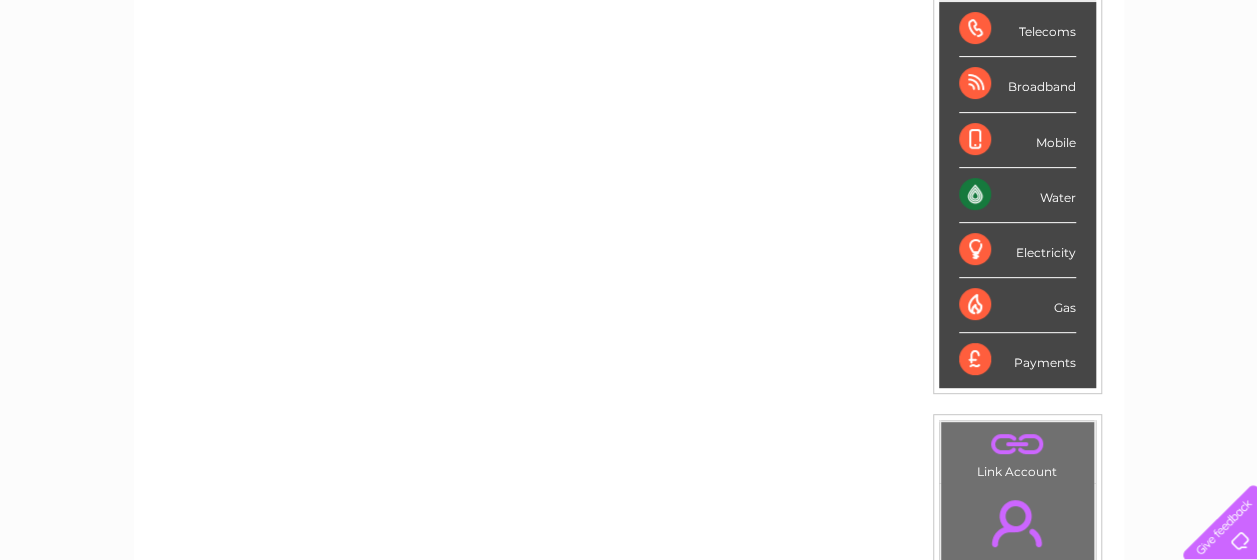 scroll, scrollTop: 0, scrollLeft: 0, axis: both 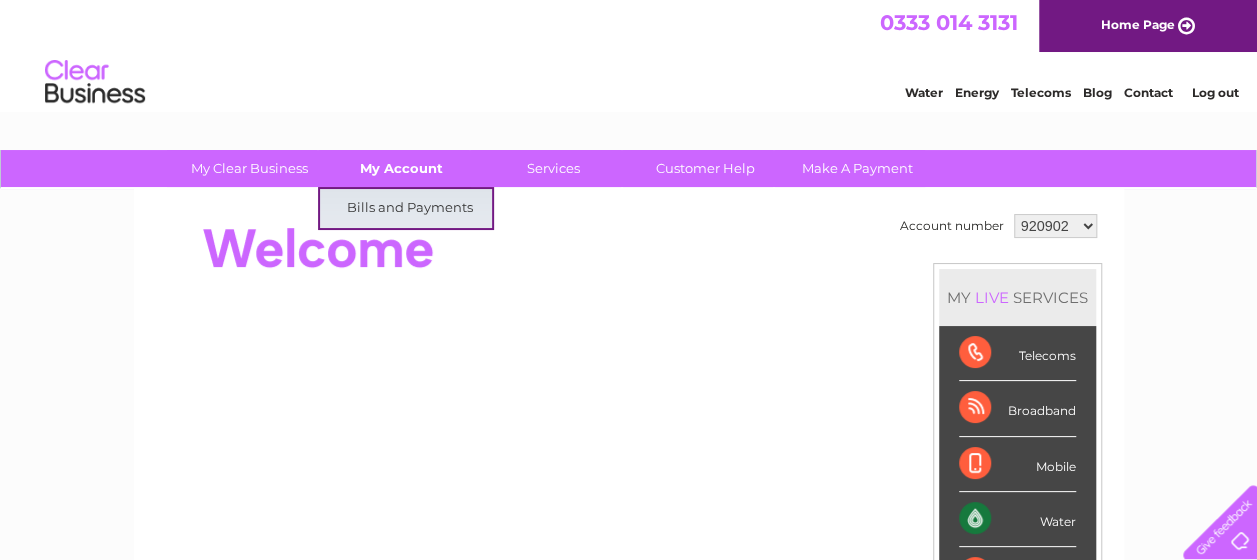 click on "My Account" at bounding box center (401, 168) 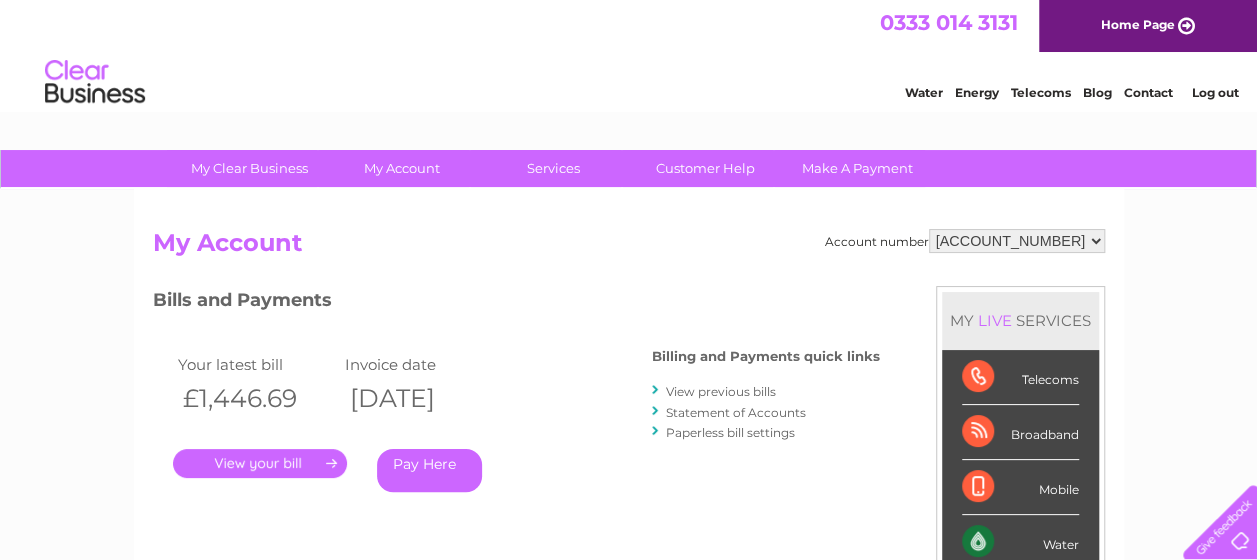 scroll, scrollTop: 0, scrollLeft: 0, axis: both 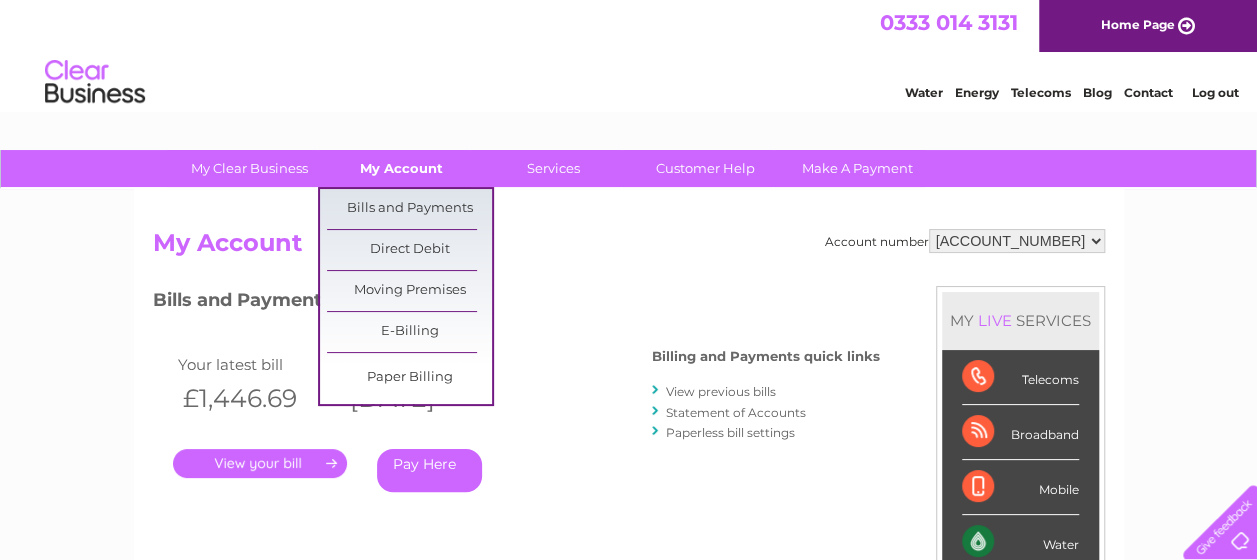 click on "My Account" at bounding box center [401, 168] 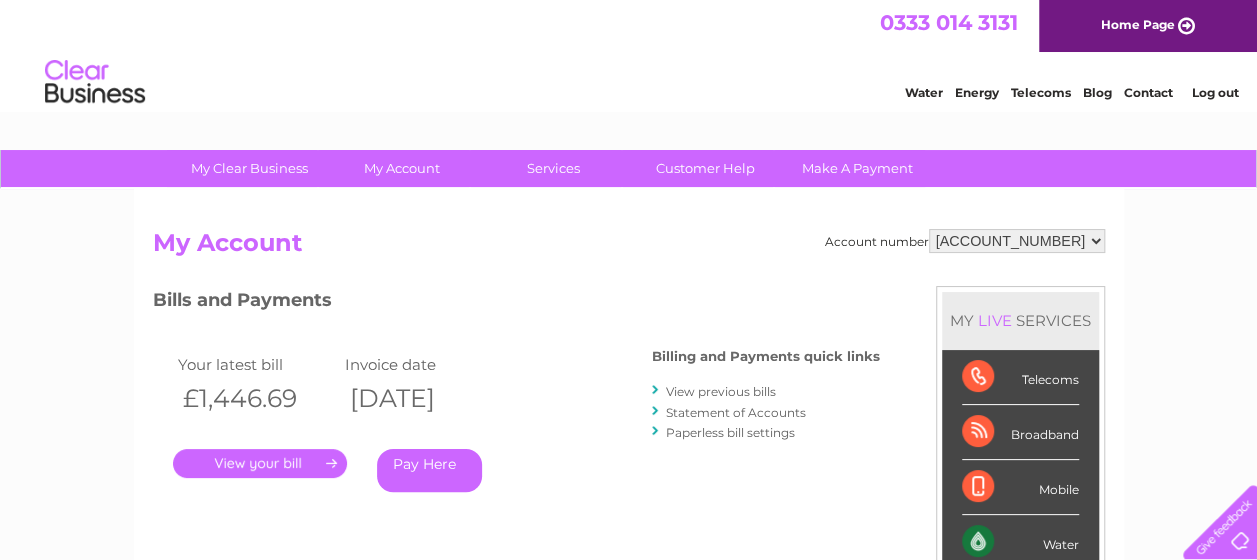 click on "My Account" at bounding box center [629, 248] 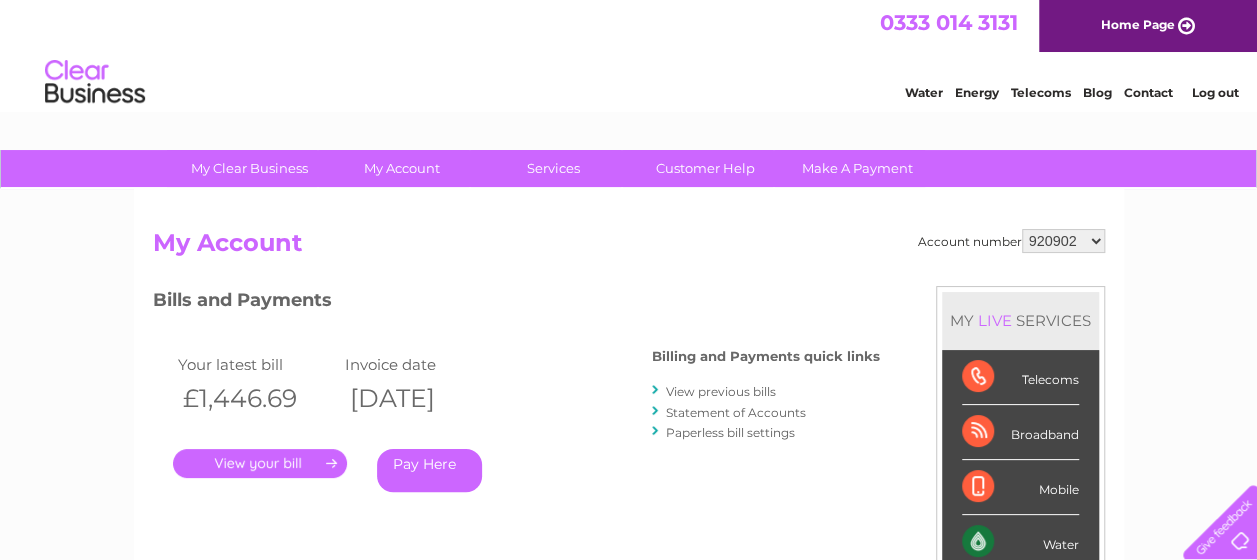 scroll, scrollTop: 0, scrollLeft: 0, axis: both 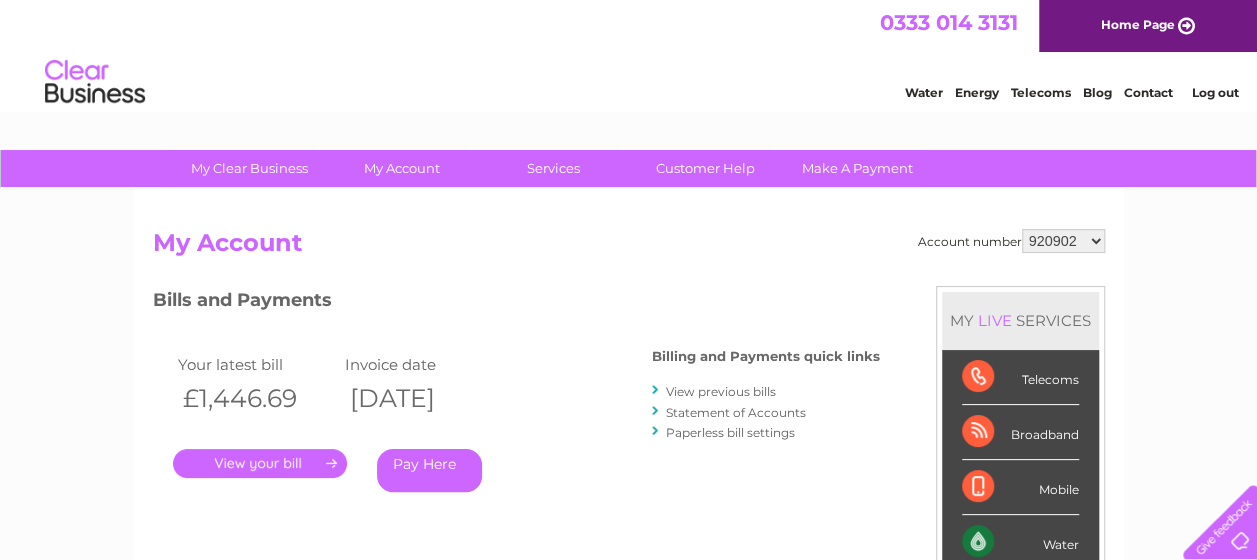 click on "." at bounding box center (260, 463) 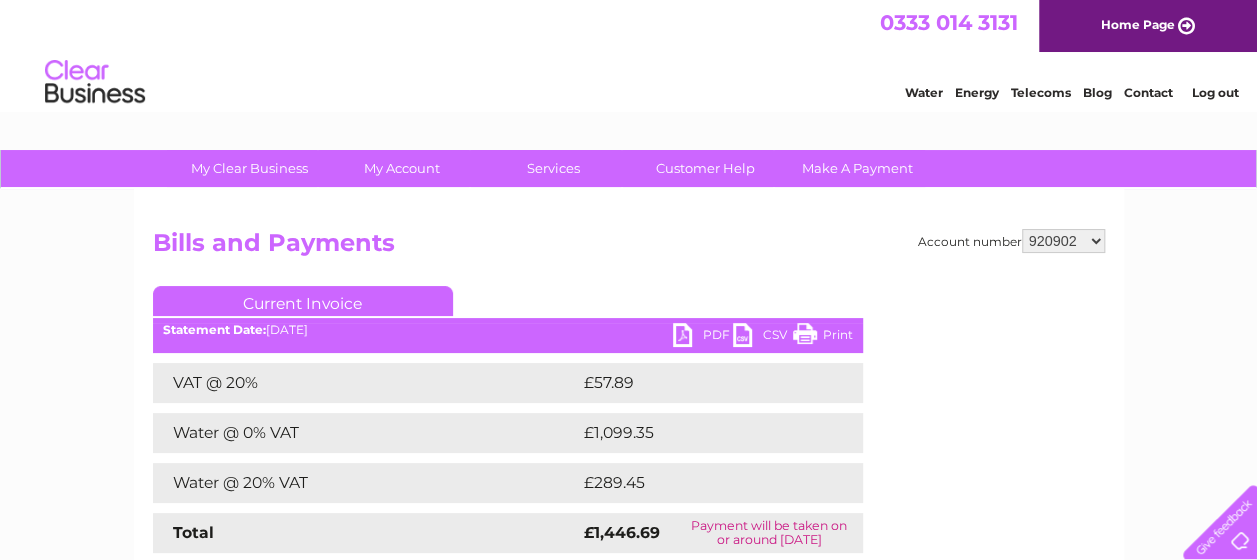 scroll, scrollTop: 0, scrollLeft: 0, axis: both 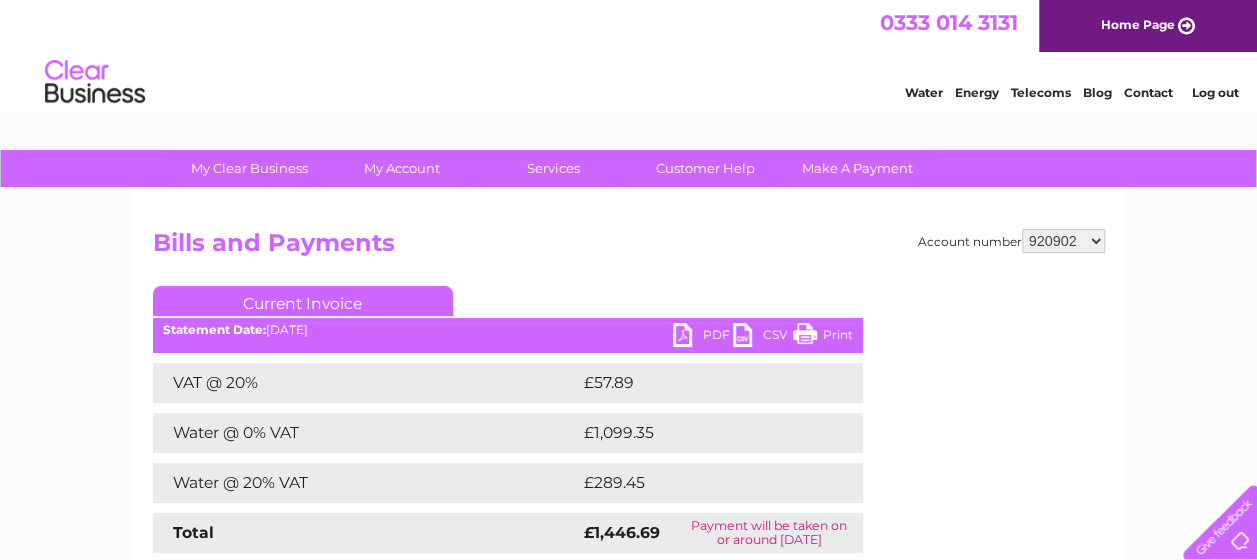 click on "PDF" at bounding box center [703, 337] 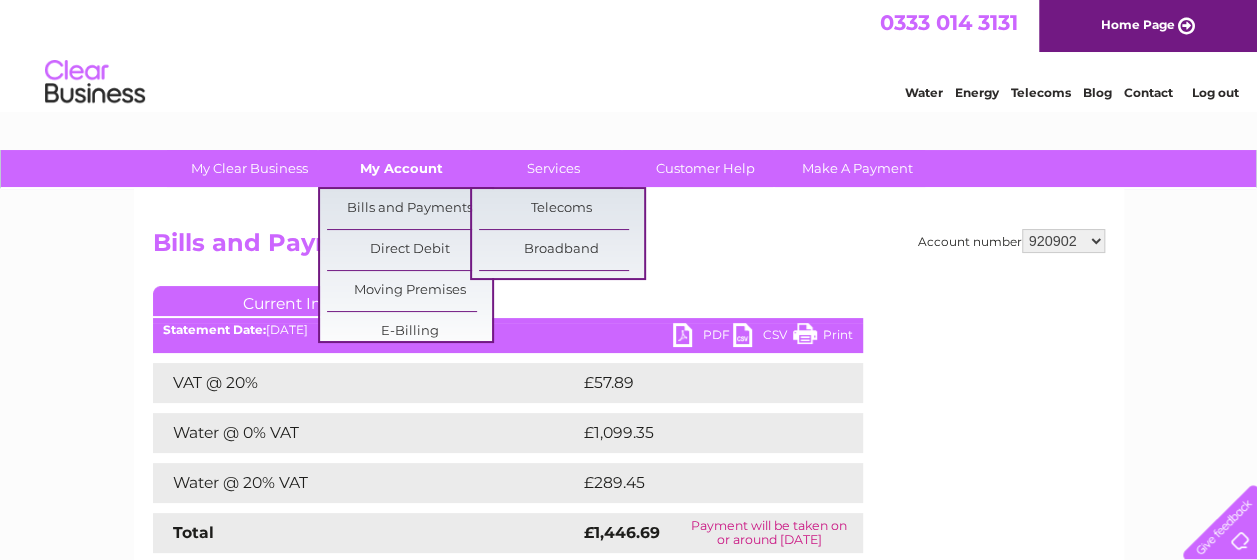 click on "My Account" at bounding box center (401, 168) 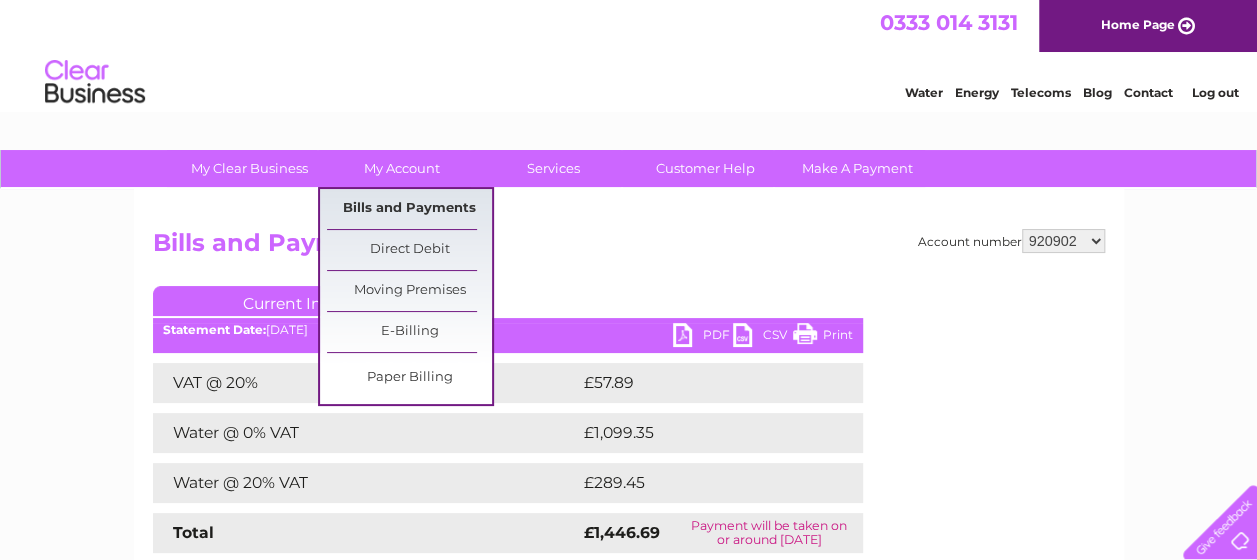 click on "Bills and Payments" at bounding box center (409, 209) 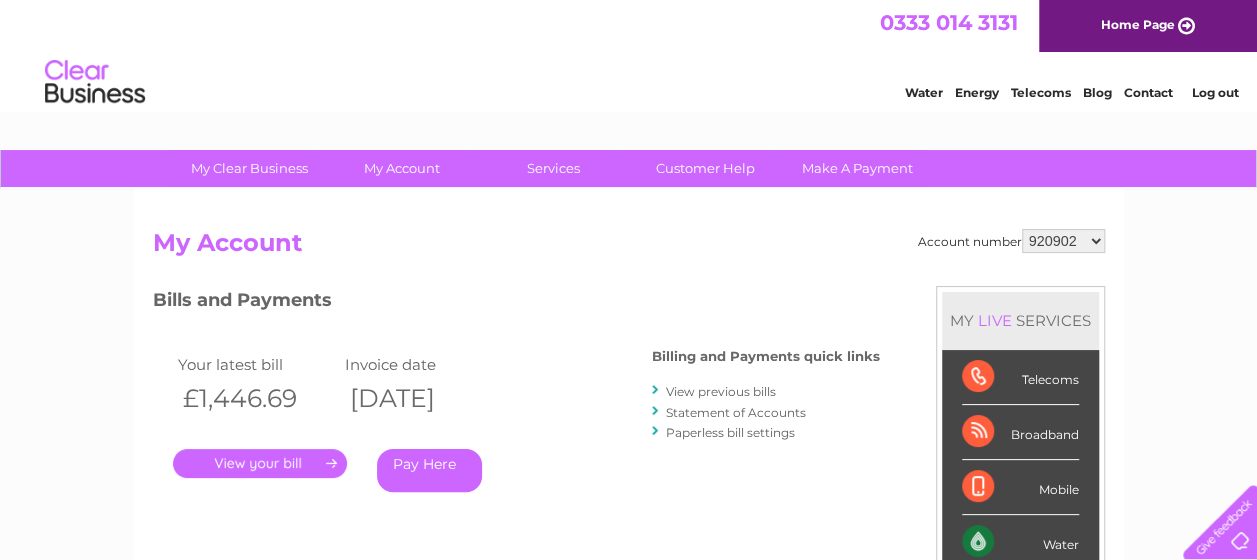 scroll, scrollTop: 0, scrollLeft: 0, axis: both 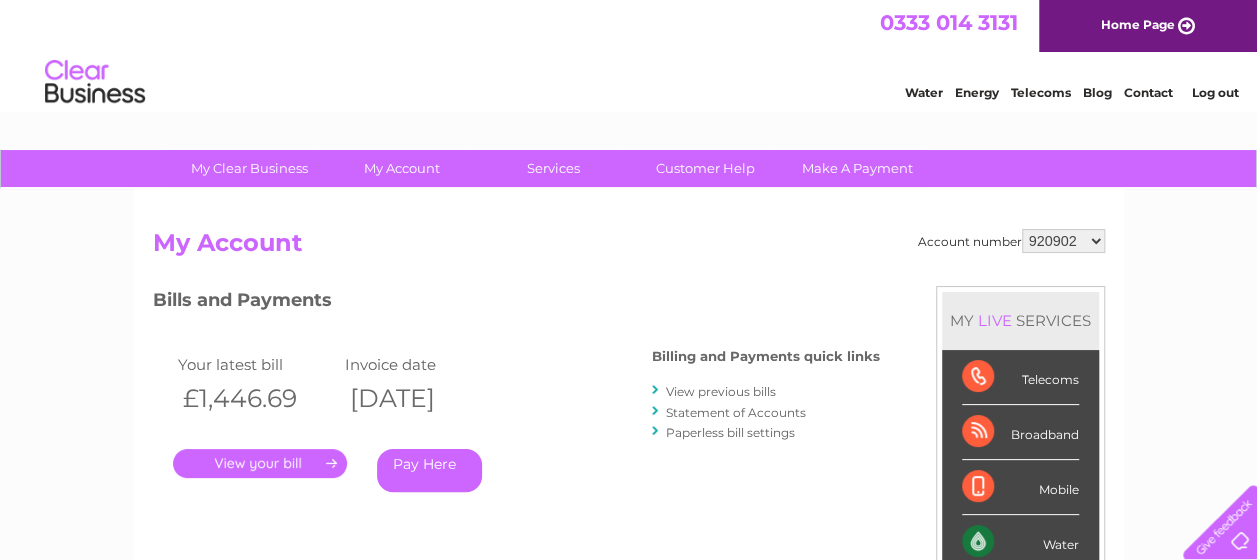 click on "[POSTAL_CODE]
[POSTAL_CODE]
[POSTAL_CODE]
[POSTAL_CODE]" at bounding box center (1063, 241) 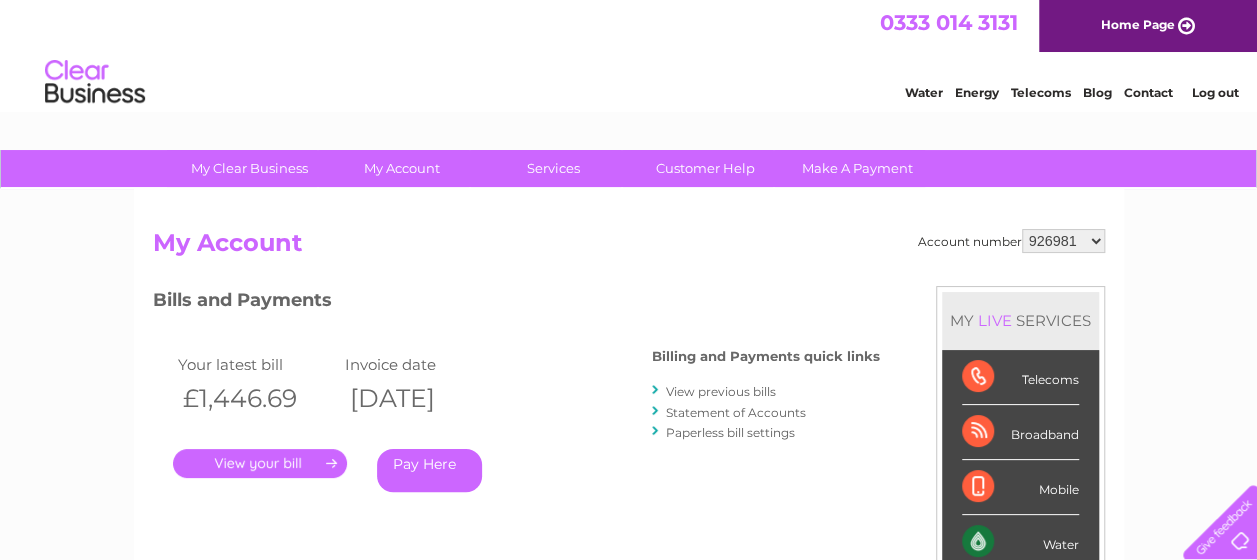 click on "[POSTAL_CODE]
[POSTAL_CODE]
[POSTAL_CODE]
[POSTAL_CODE]" at bounding box center [1063, 241] 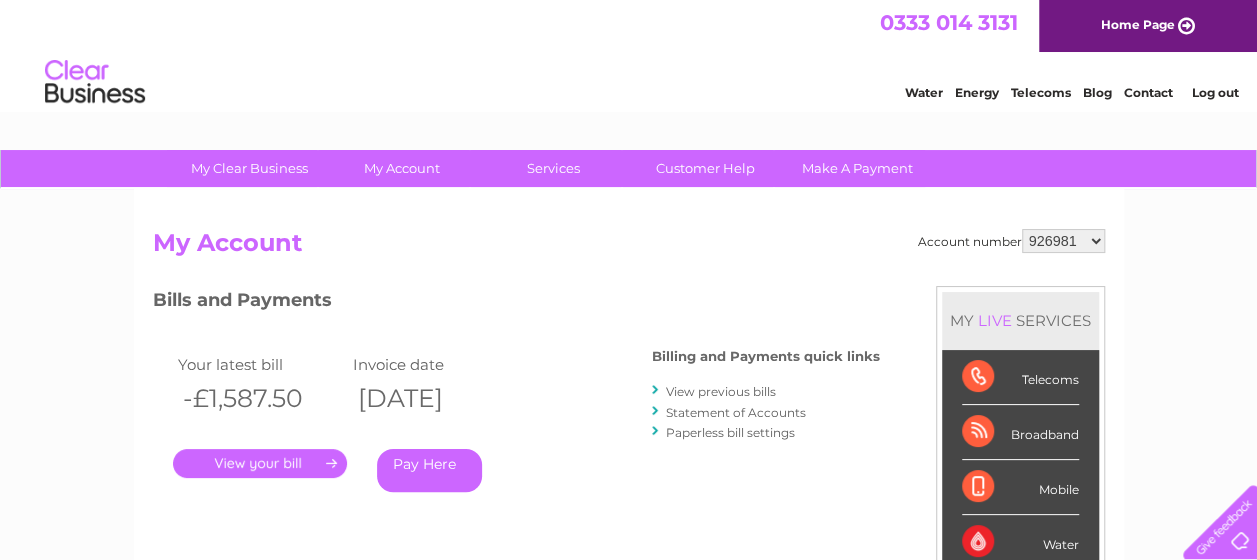 scroll, scrollTop: 0, scrollLeft: 0, axis: both 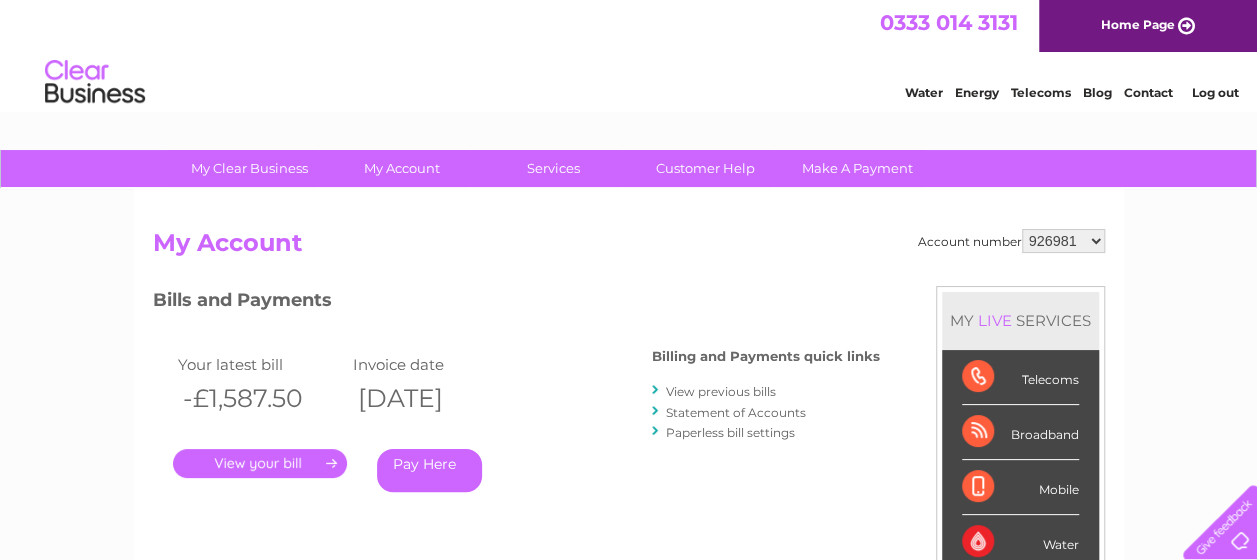 click on "[NUMBER]
[NUMBER]
[NUMBER]
[NUMBER]" at bounding box center (1063, 241) 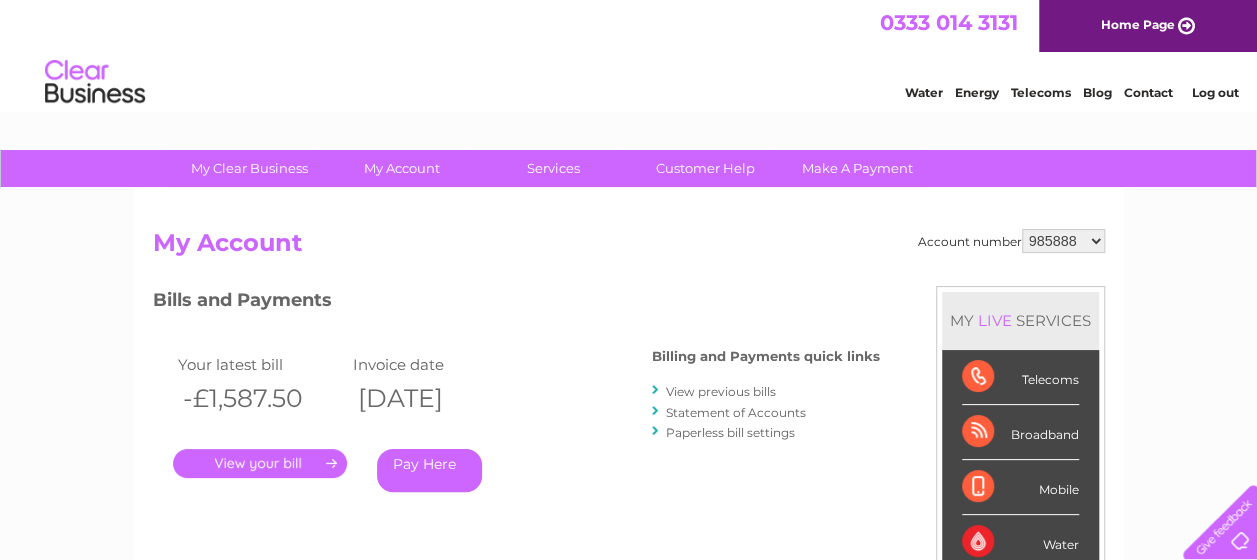click on "[NUMBER]
[NUMBER]
[NUMBER]
[NUMBER]" at bounding box center [1063, 241] 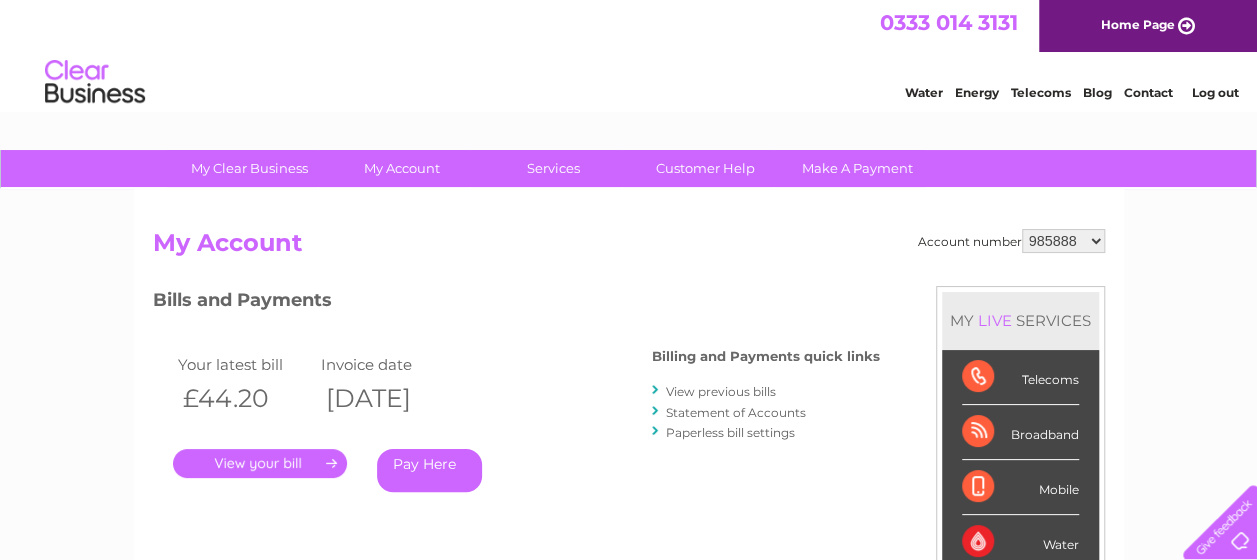scroll, scrollTop: 0, scrollLeft: 0, axis: both 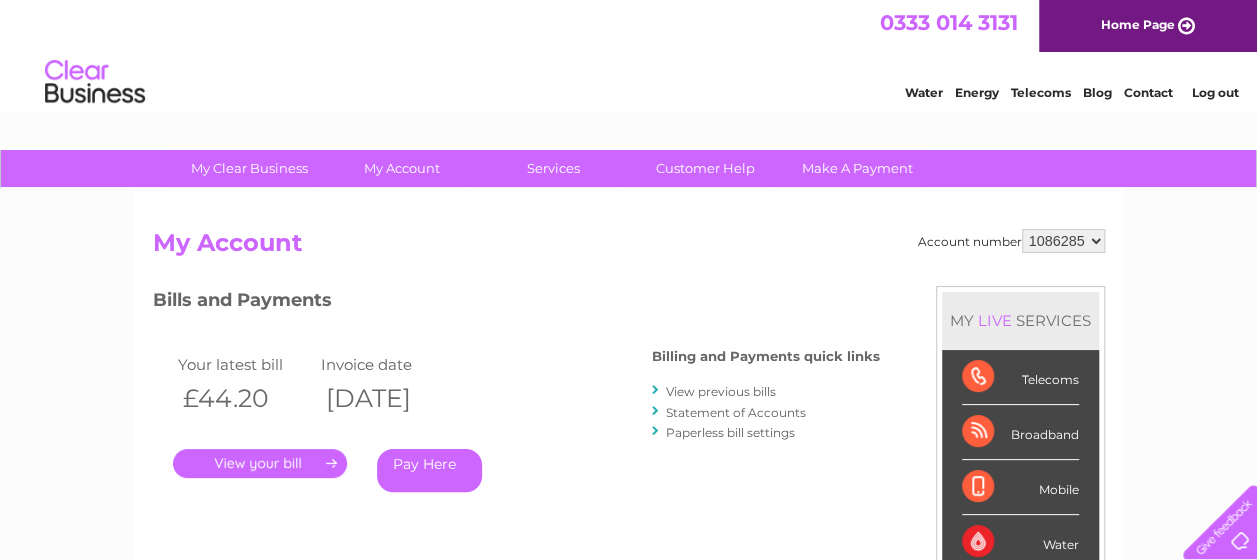 click on "920902
926981
985888
1086285" at bounding box center [1063, 241] 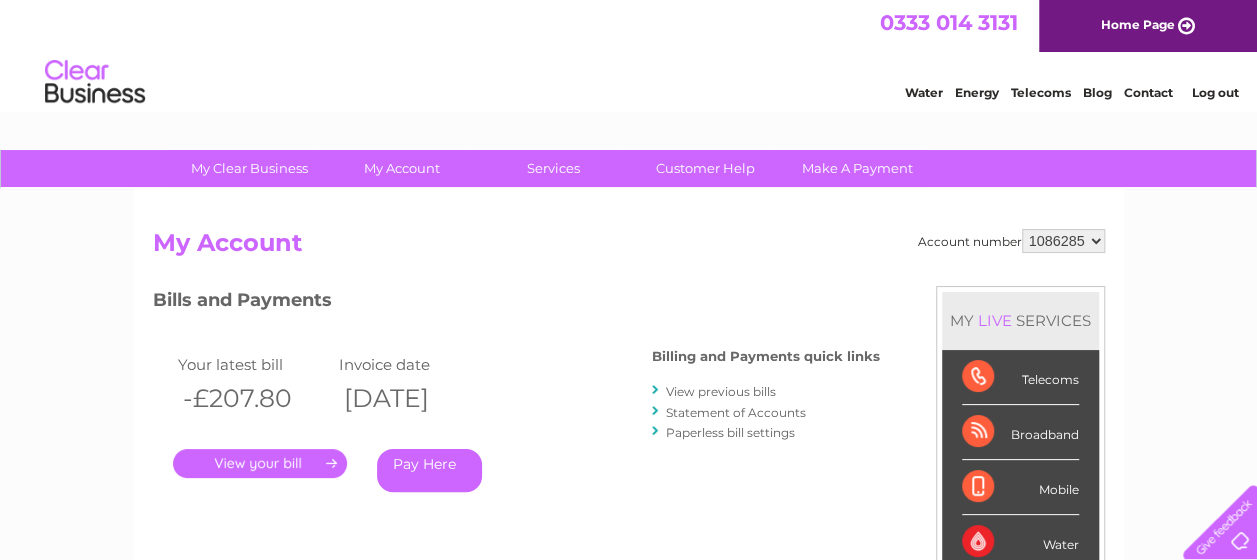 scroll, scrollTop: 0, scrollLeft: 0, axis: both 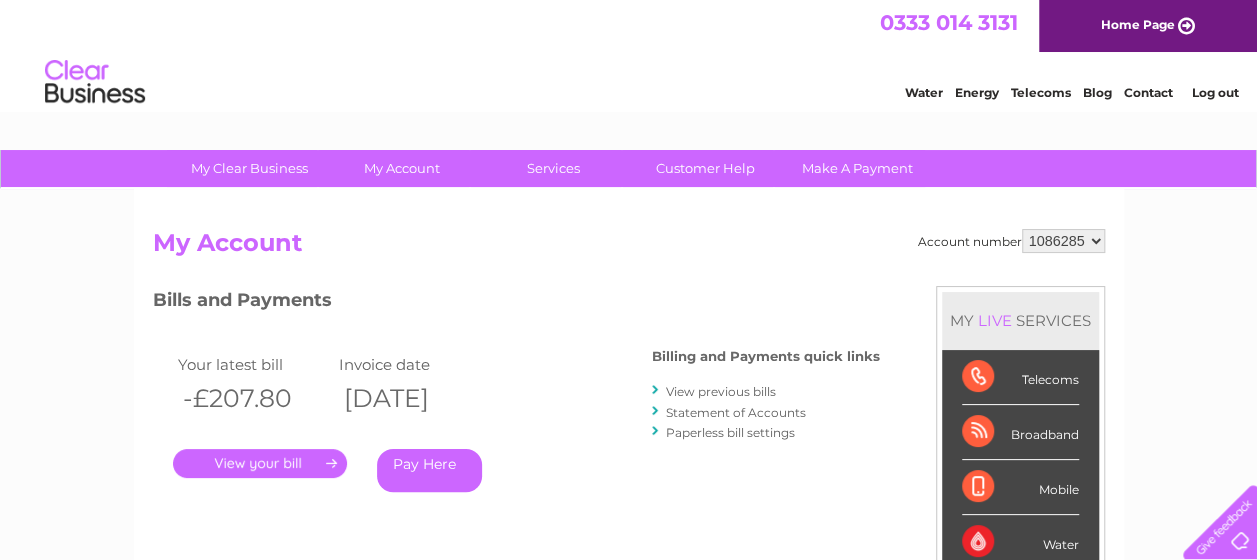 drag, startPoint x: 611, startPoint y: 60, endPoint x: 640, endPoint y: 50, distance: 30.675724 